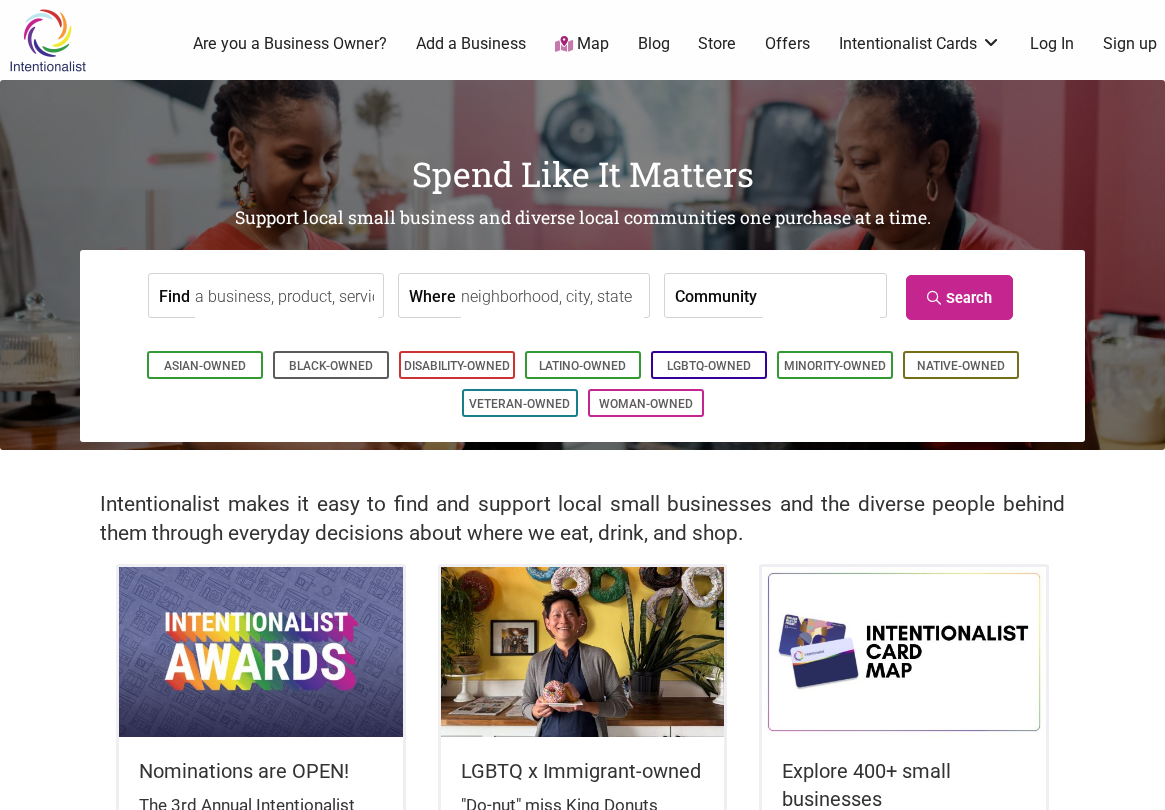 scroll, scrollTop: 0, scrollLeft: 0, axis: both 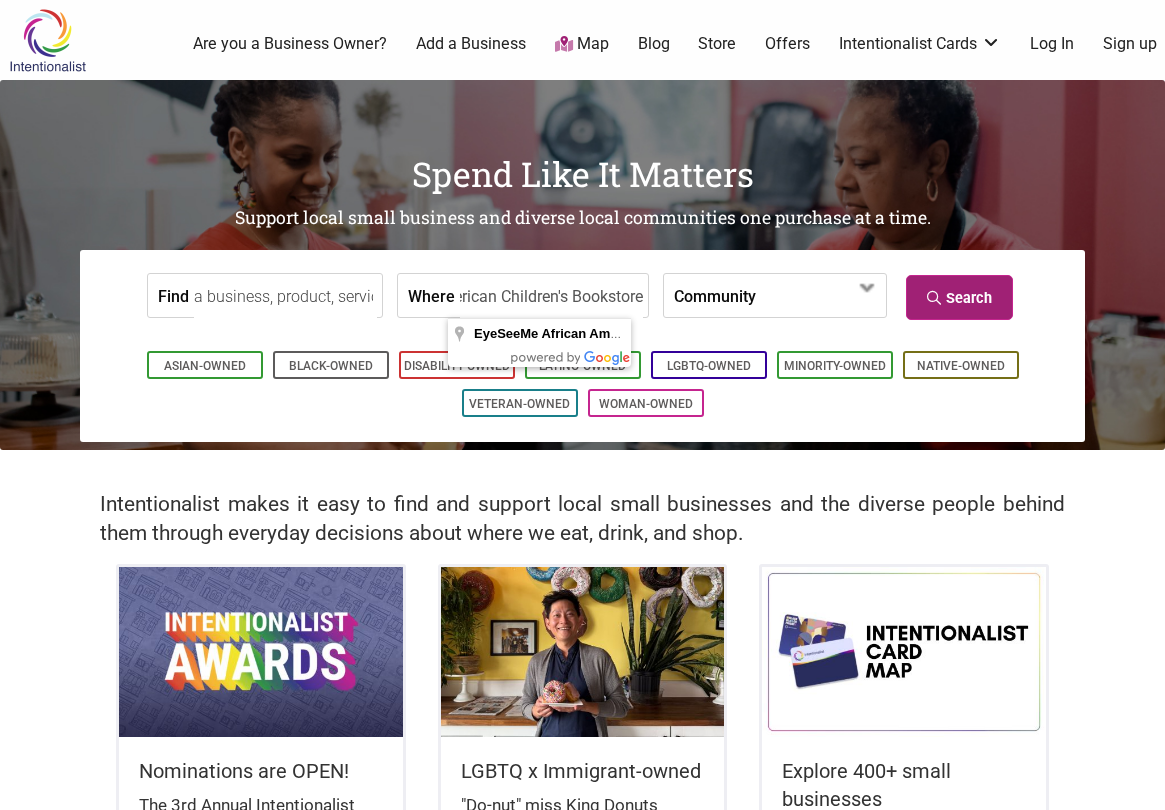 type on "EyeSeeMe African American Children's Bookstore" 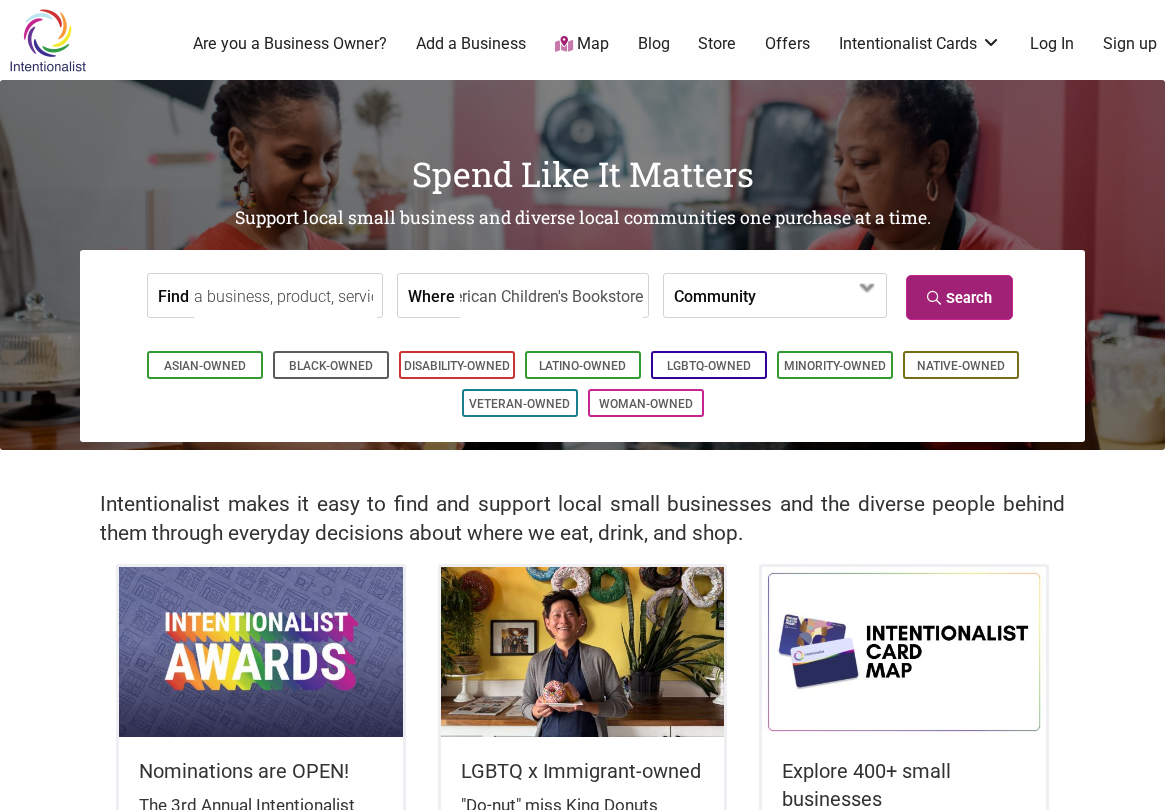 scroll, scrollTop: 0, scrollLeft: 0, axis: both 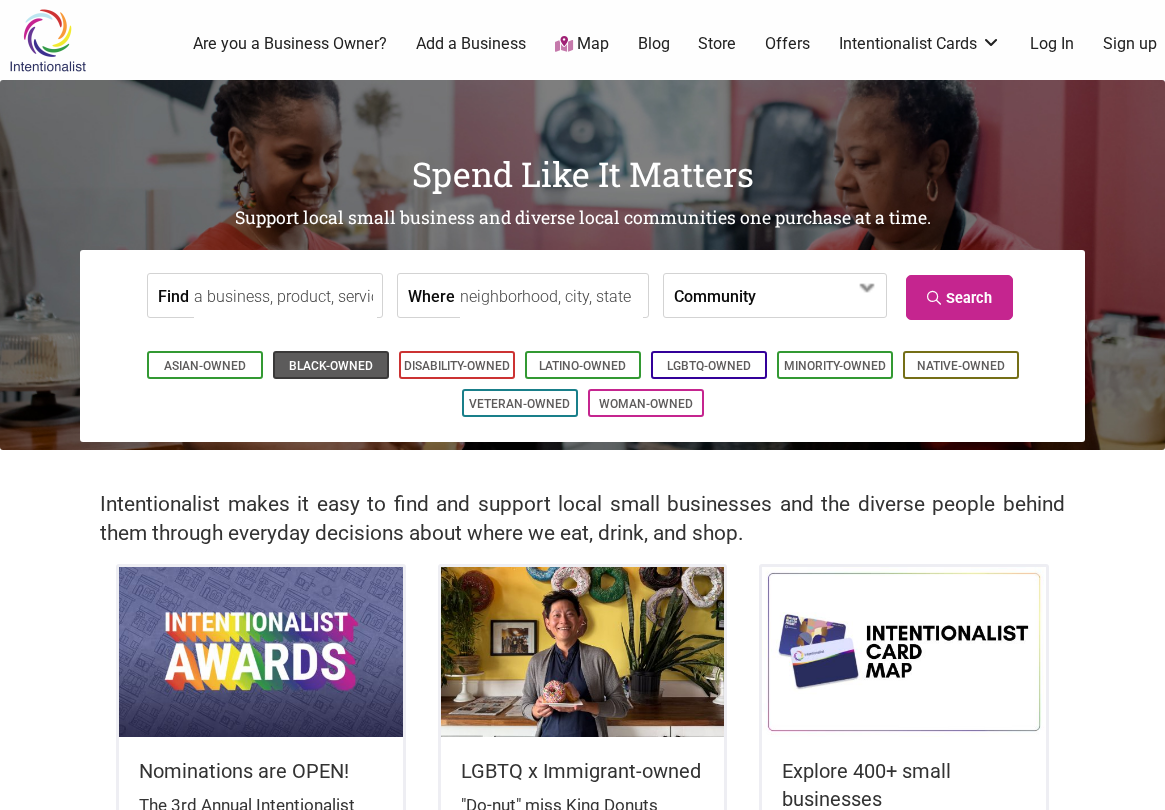 click on "Black-Owned" at bounding box center (331, 366) 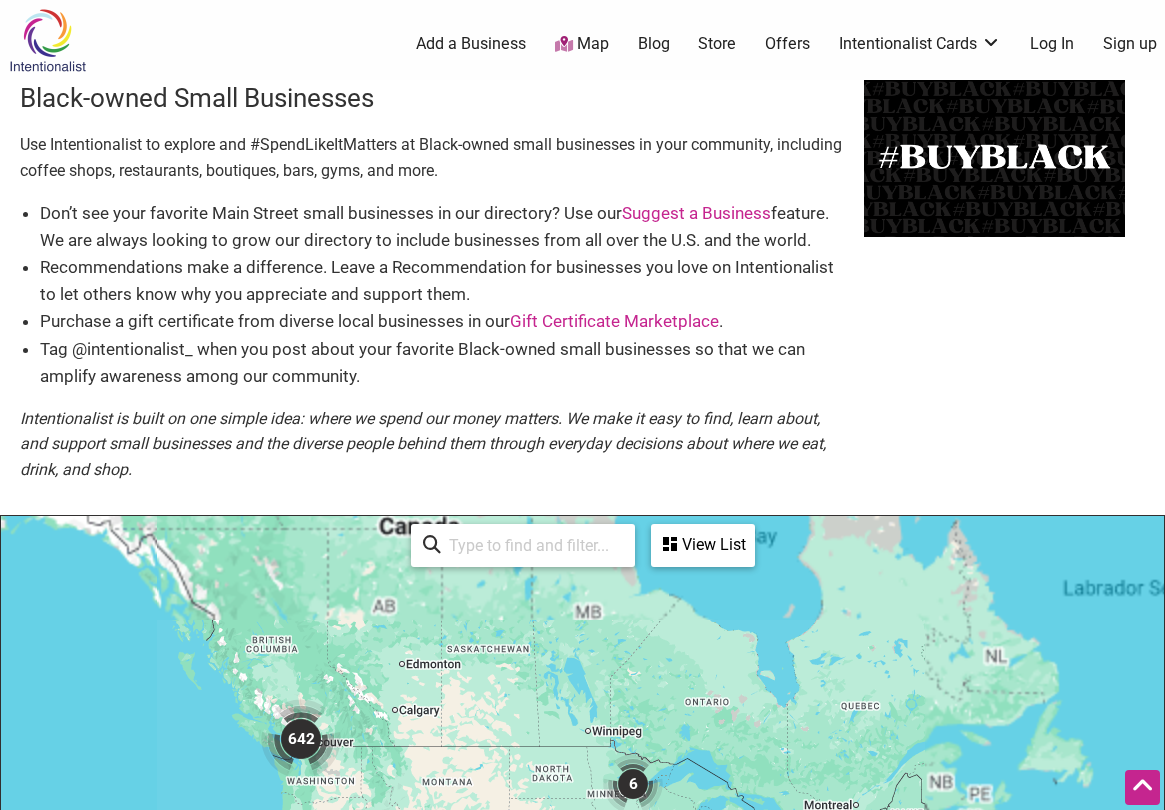 scroll, scrollTop: 500, scrollLeft: 0, axis: vertical 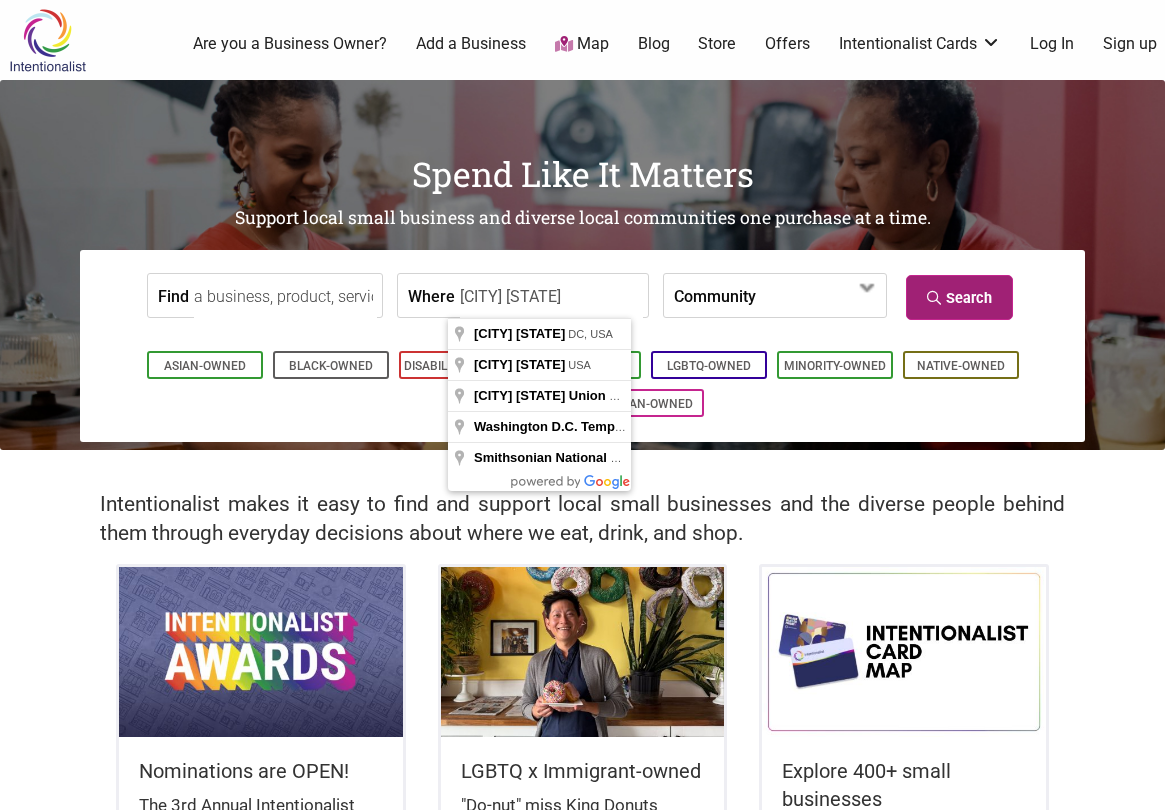 type on "[CITY] [STATE]" 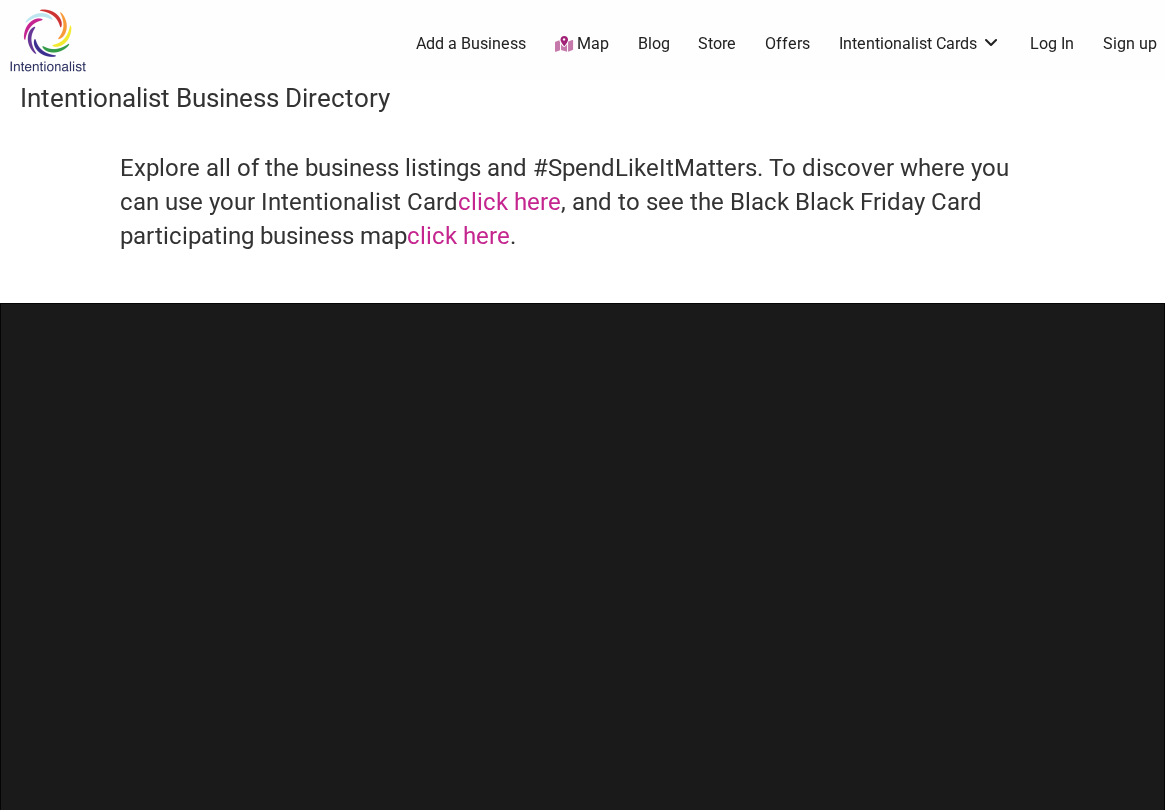 scroll, scrollTop: 0, scrollLeft: 0, axis: both 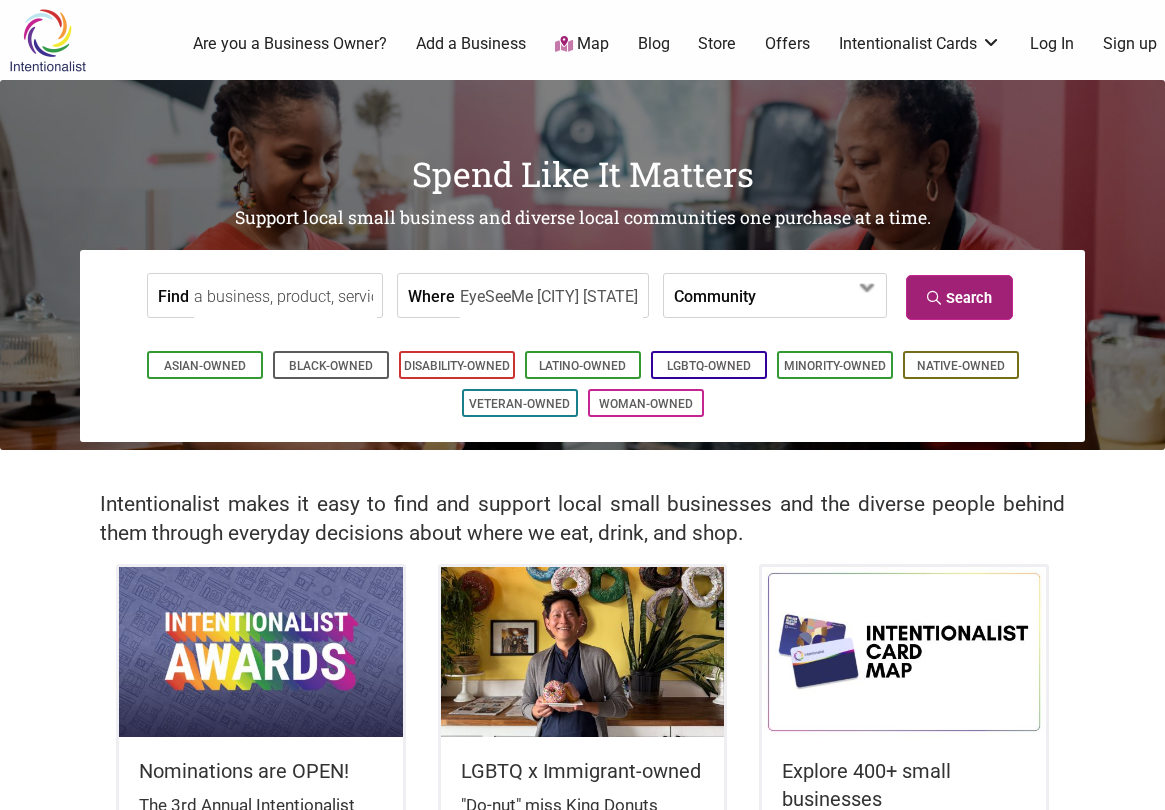 type on "EyeSeeMe [CITY] [STATE]" 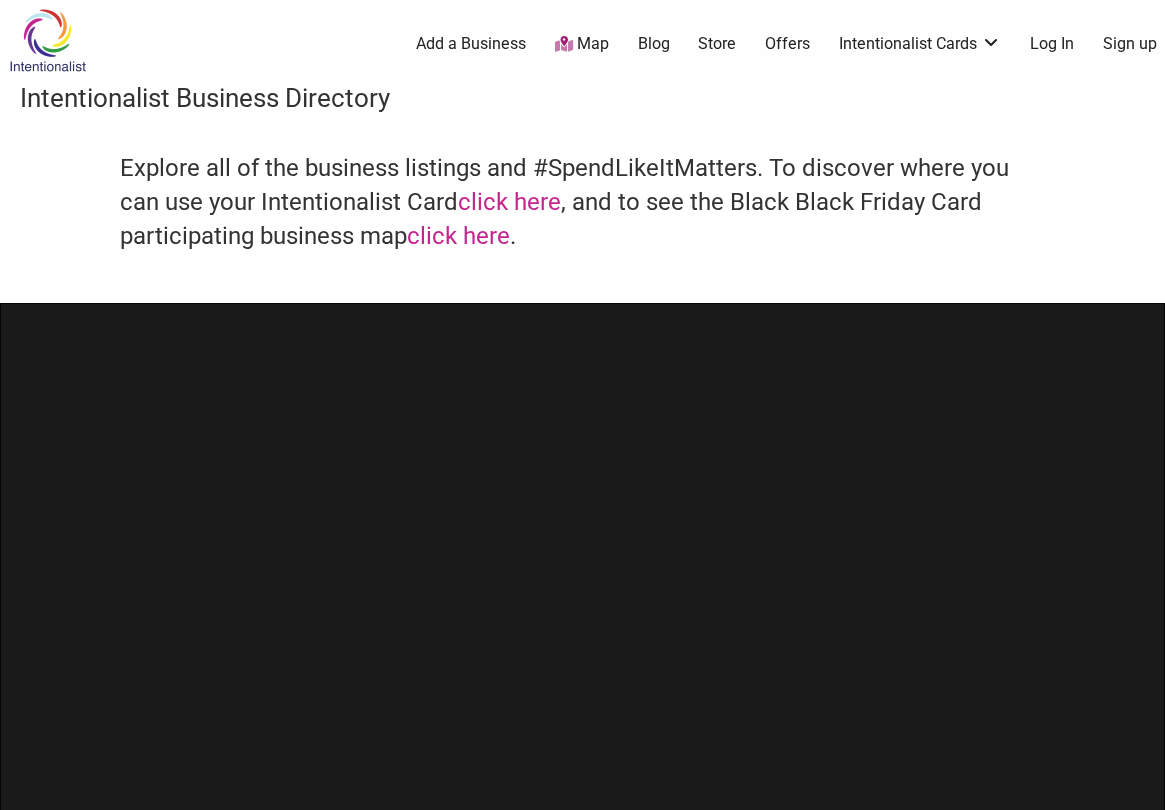 scroll, scrollTop: 0, scrollLeft: 0, axis: both 